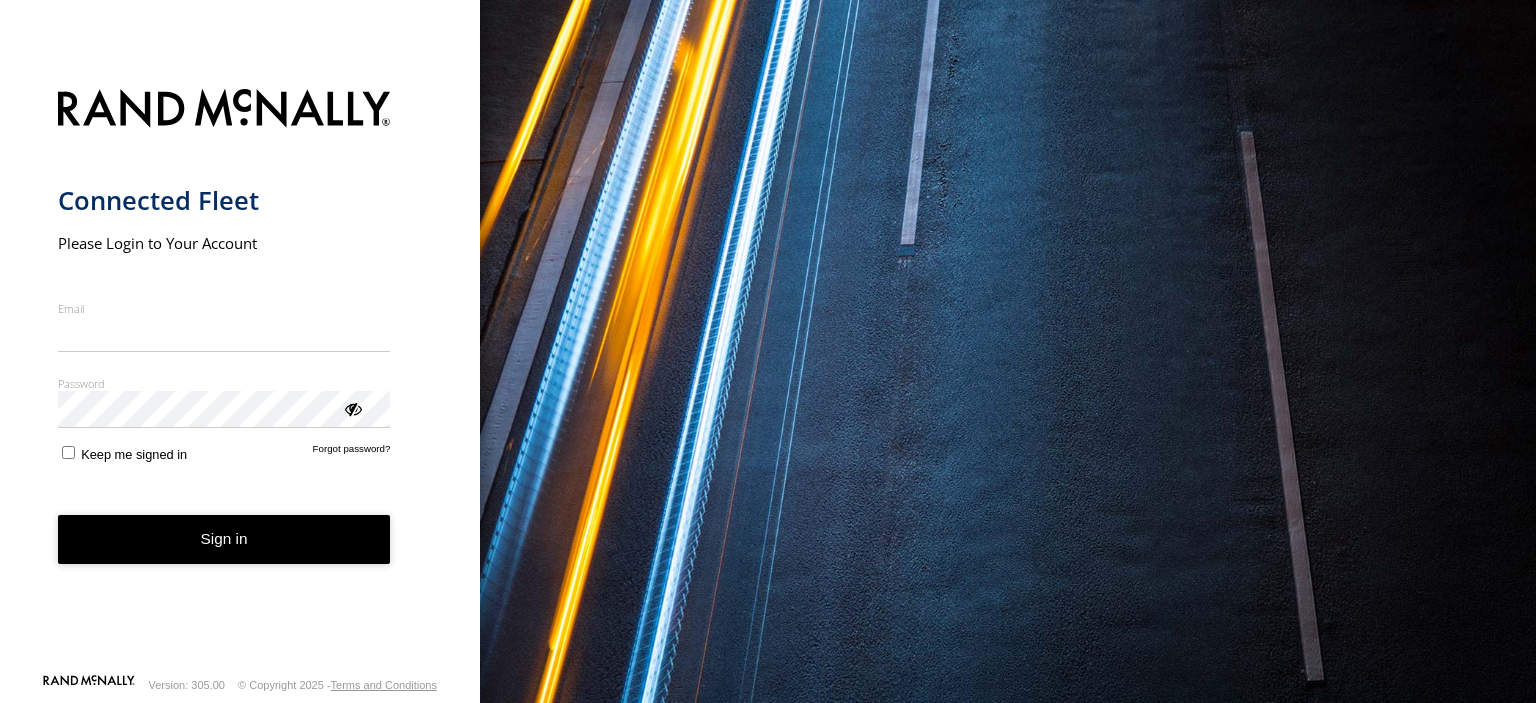 scroll, scrollTop: 0, scrollLeft: 0, axis: both 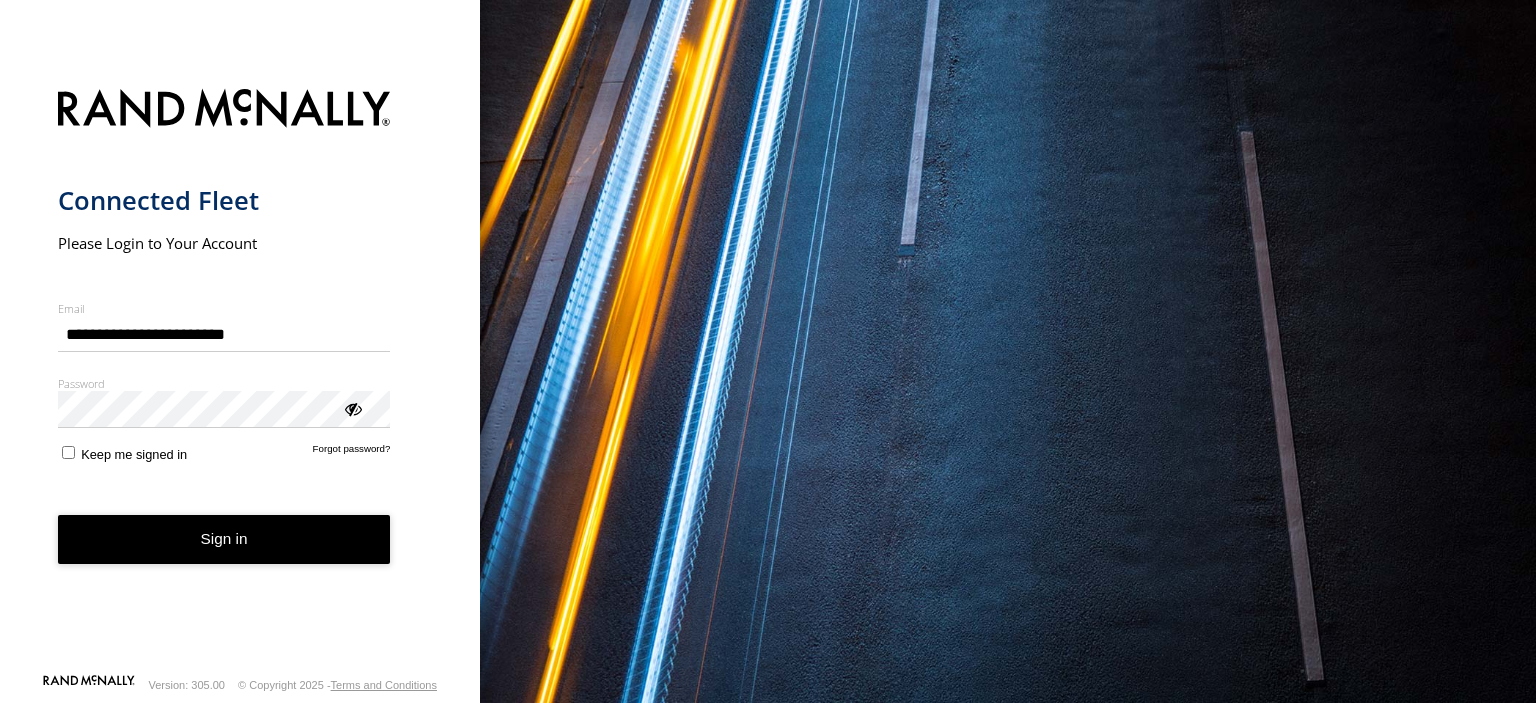 click on "Sign in" at bounding box center [224, 539] 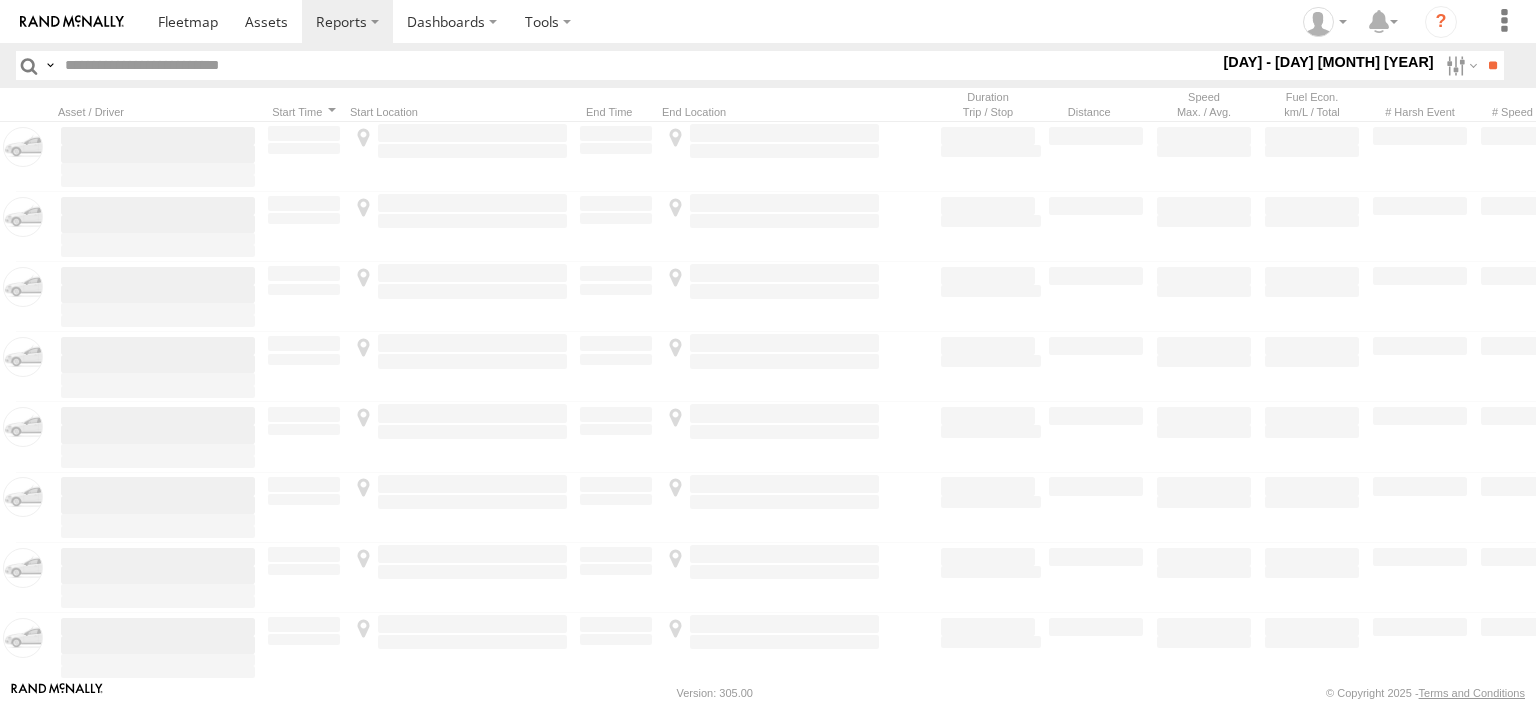 scroll, scrollTop: 0, scrollLeft: 0, axis: both 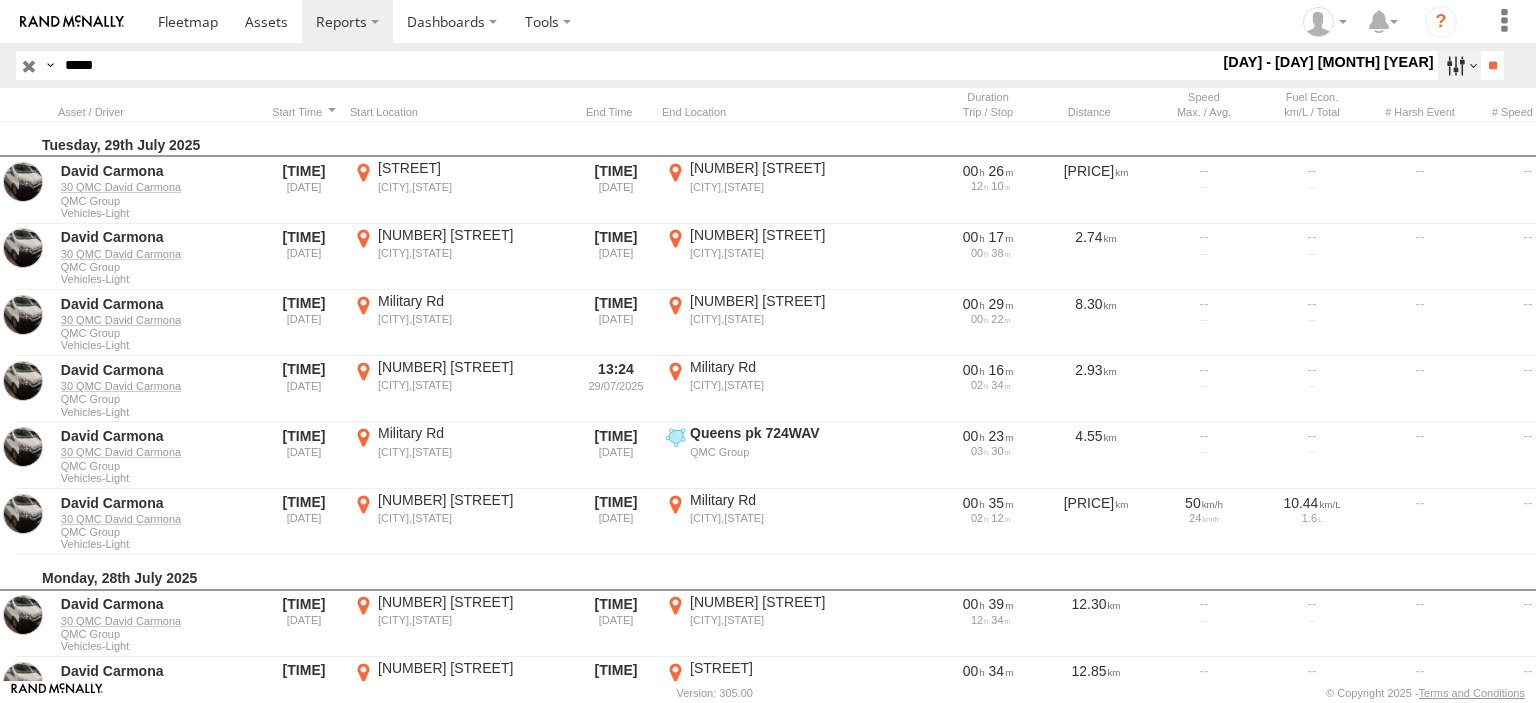 click at bounding box center [1459, 65] 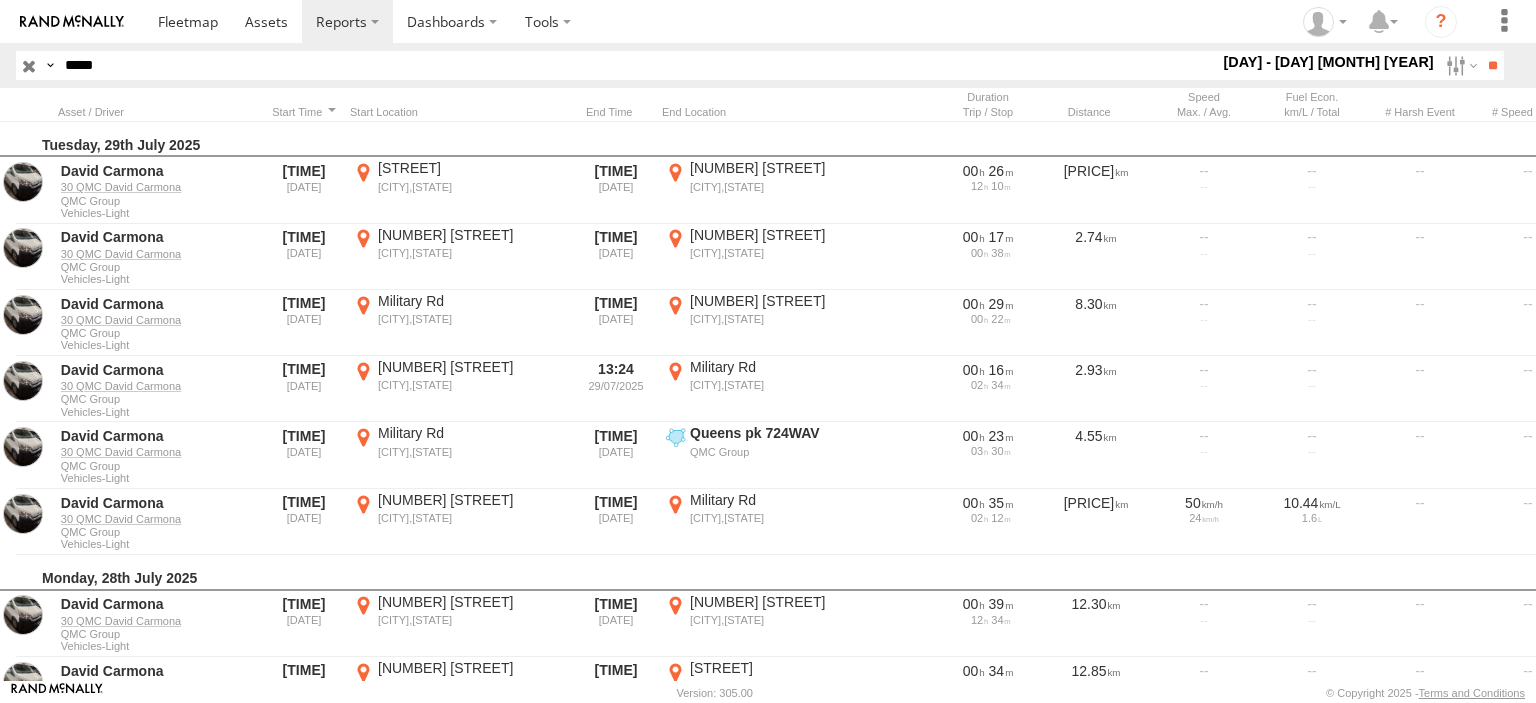 click at bounding box center [0, 0] 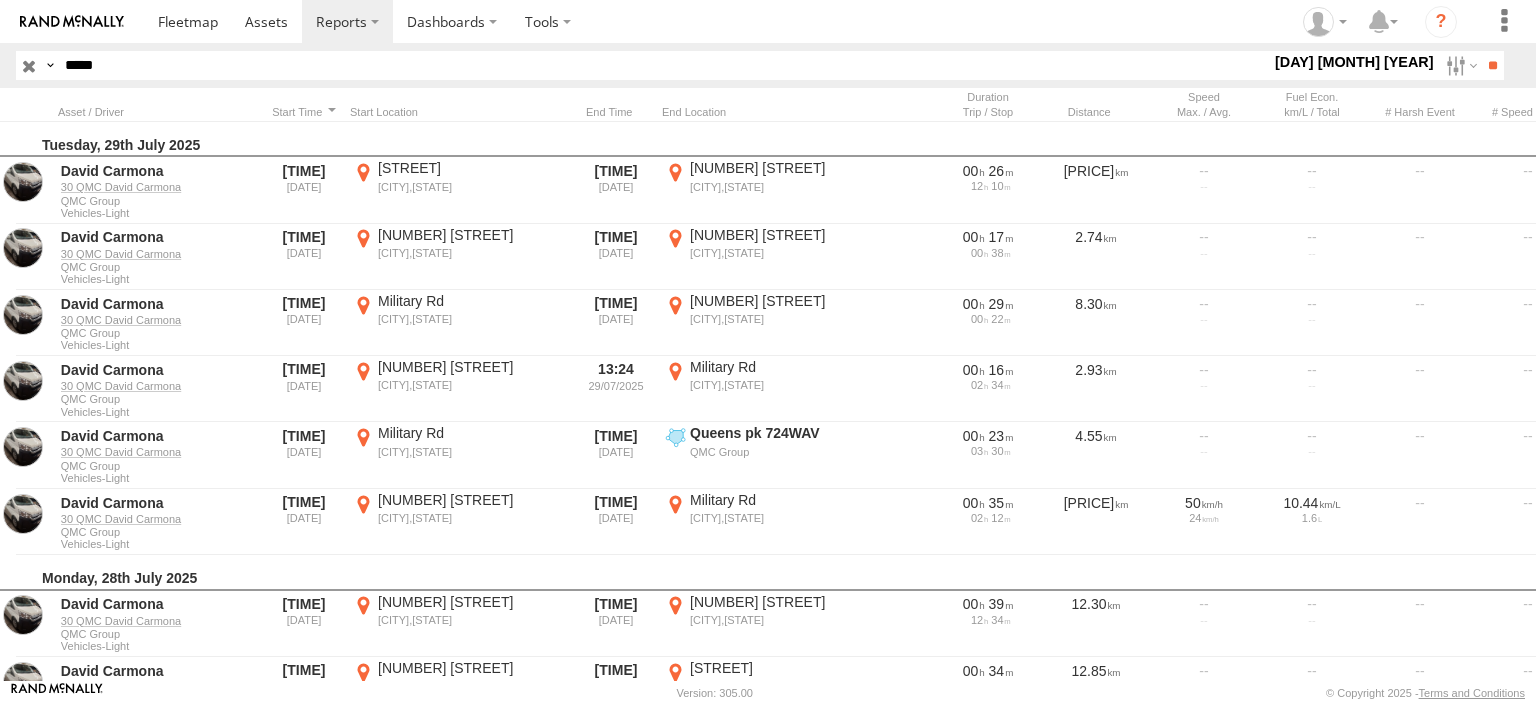 click at bounding box center [0, 0] 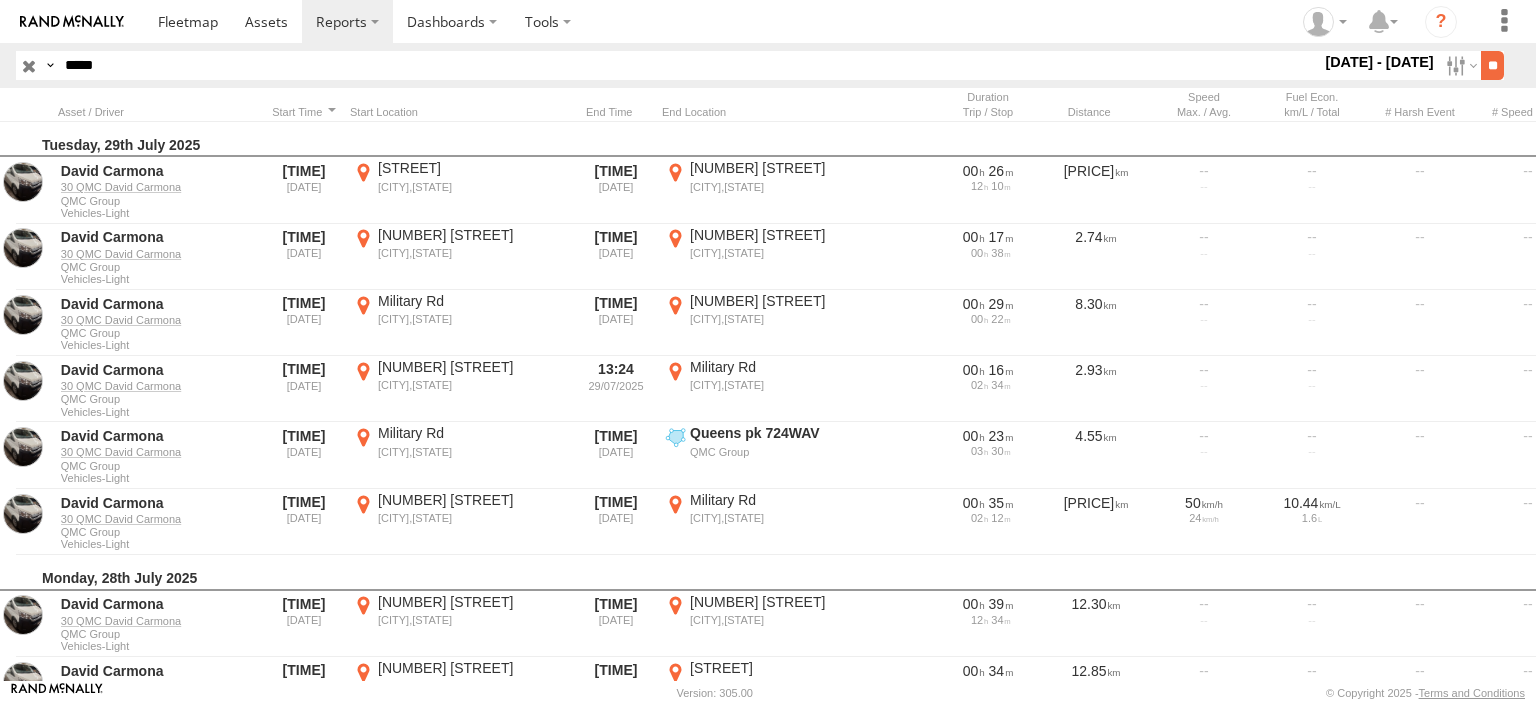 click on "**" at bounding box center (1492, 65) 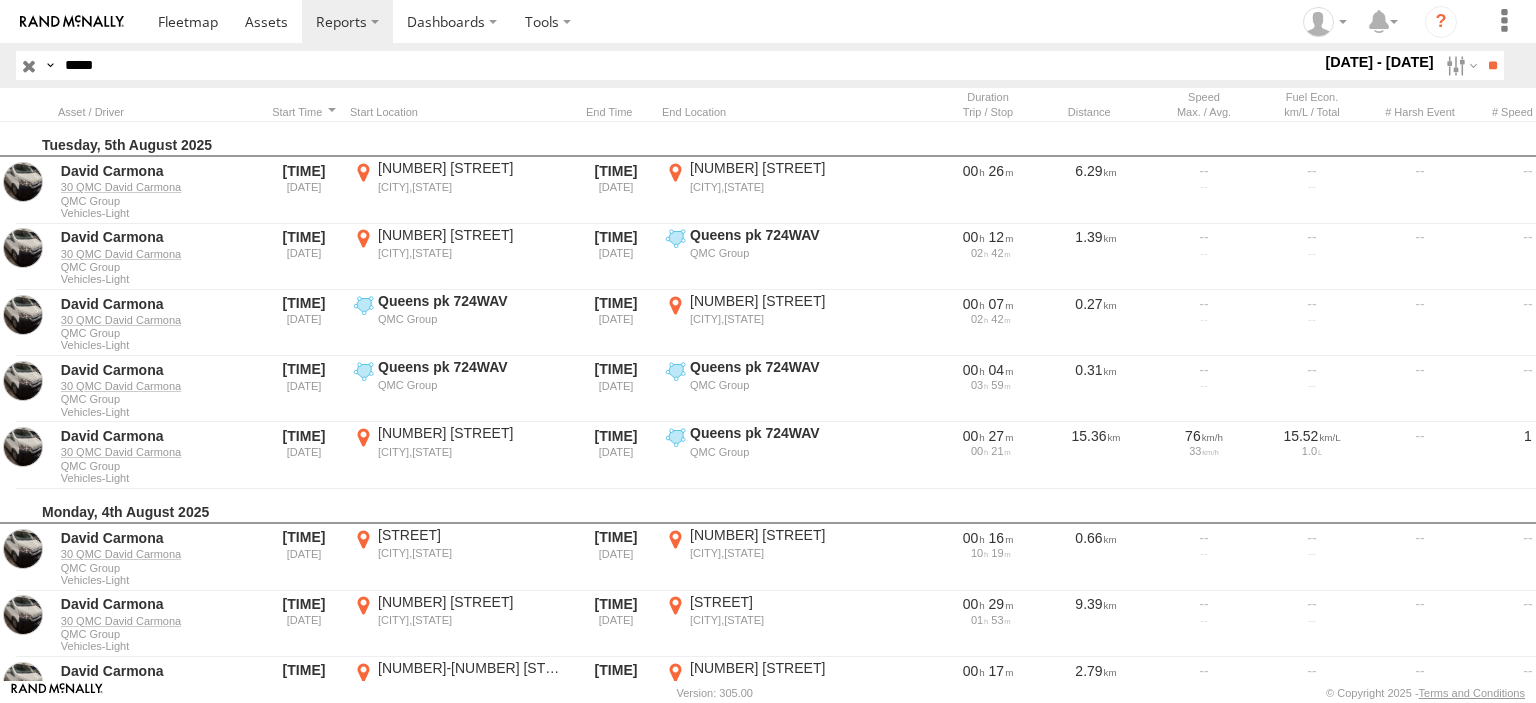click on "*****" at bounding box center (689, 65) 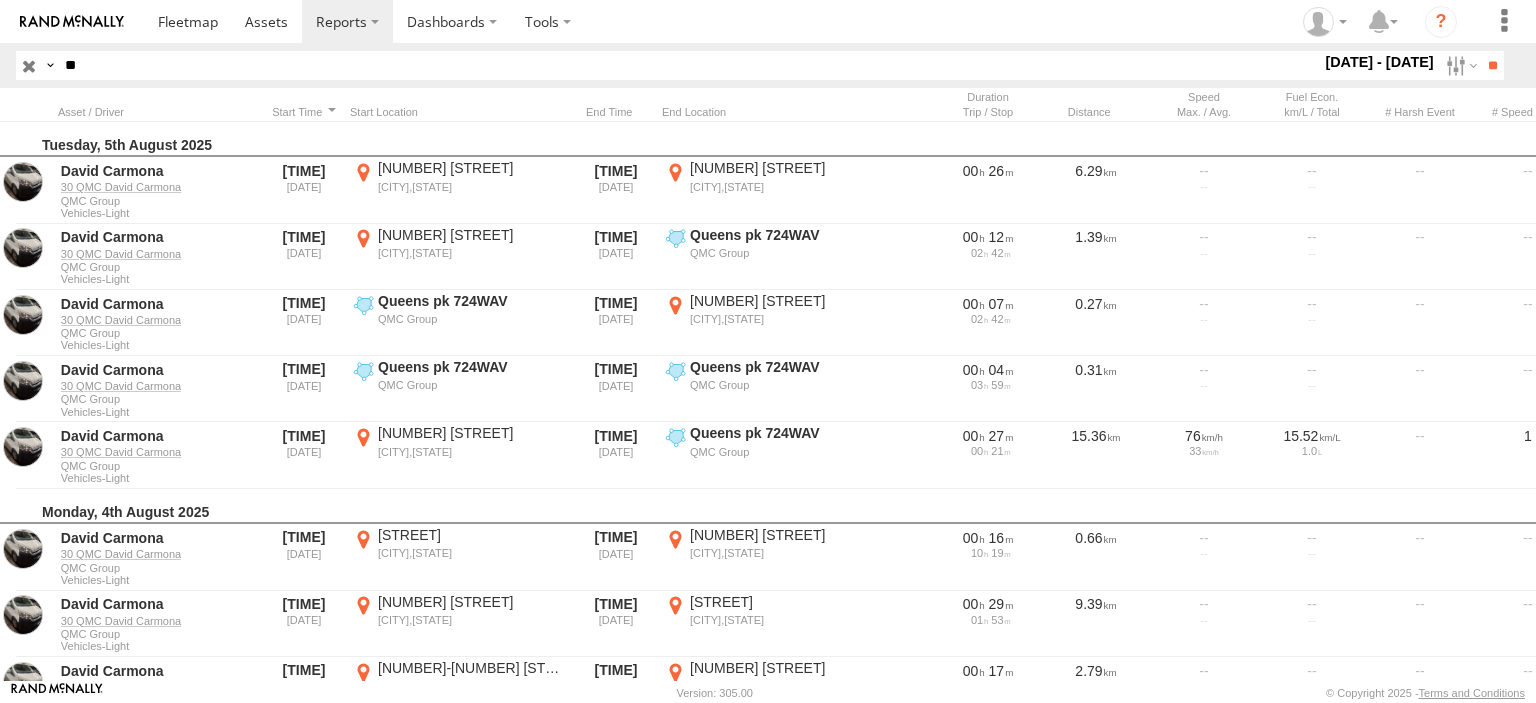 type on "*" 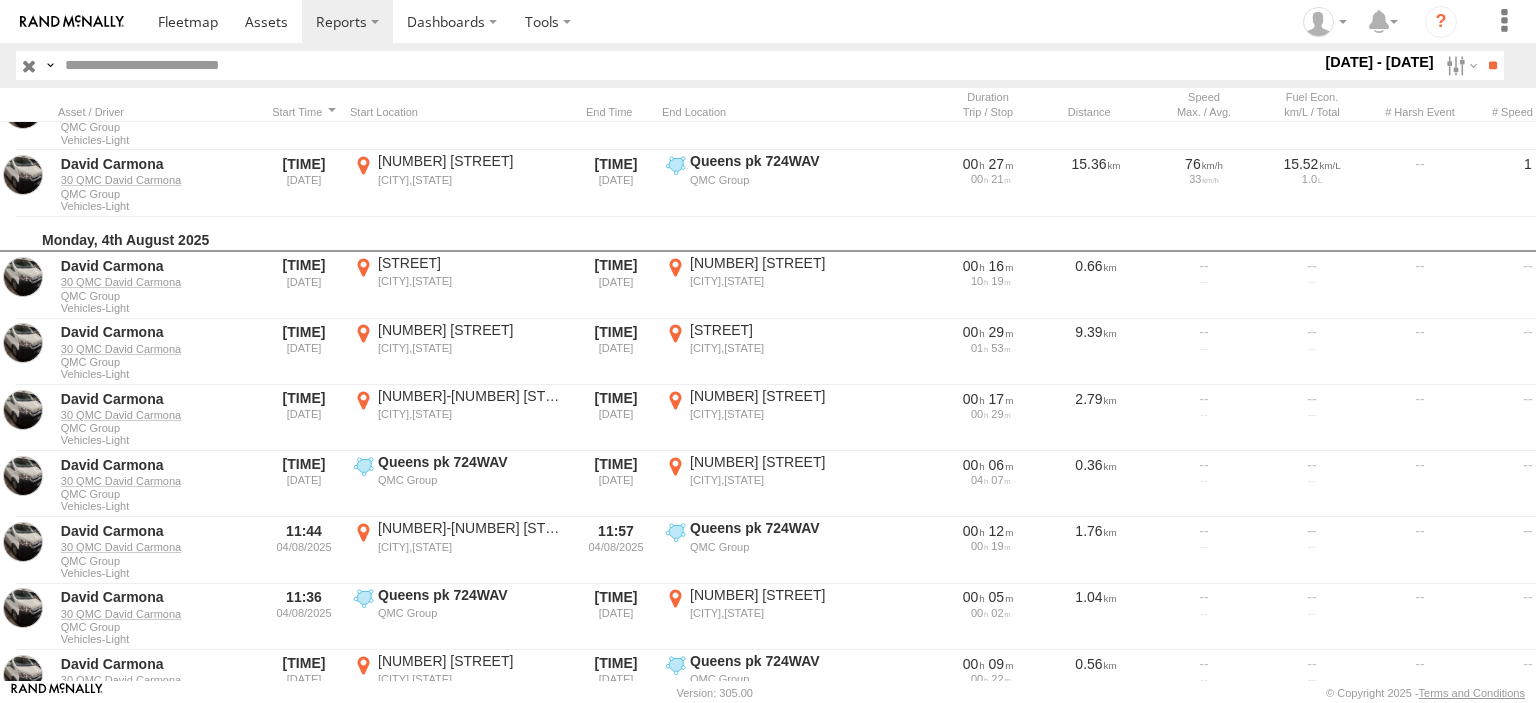 scroll, scrollTop: 0, scrollLeft: 0, axis: both 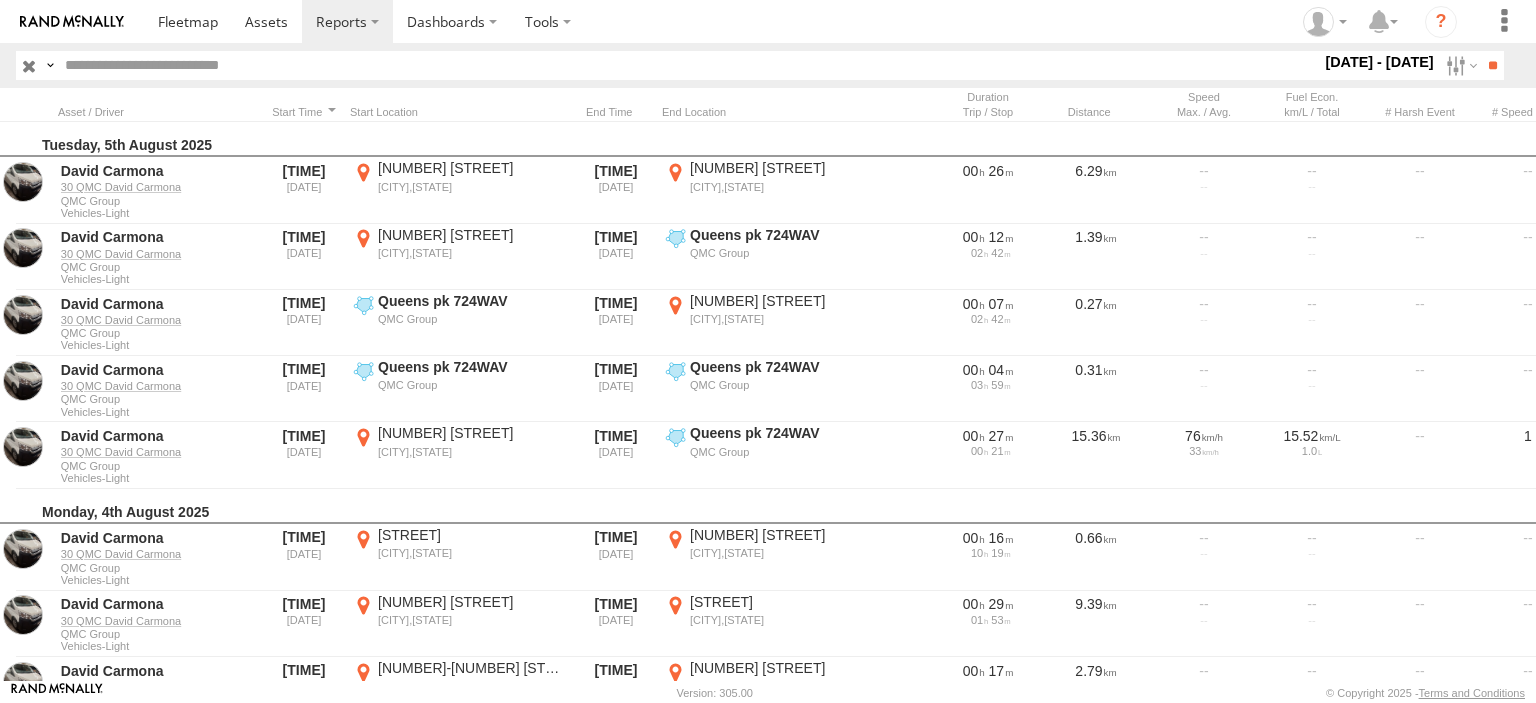 click at bounding box center [689, 65] 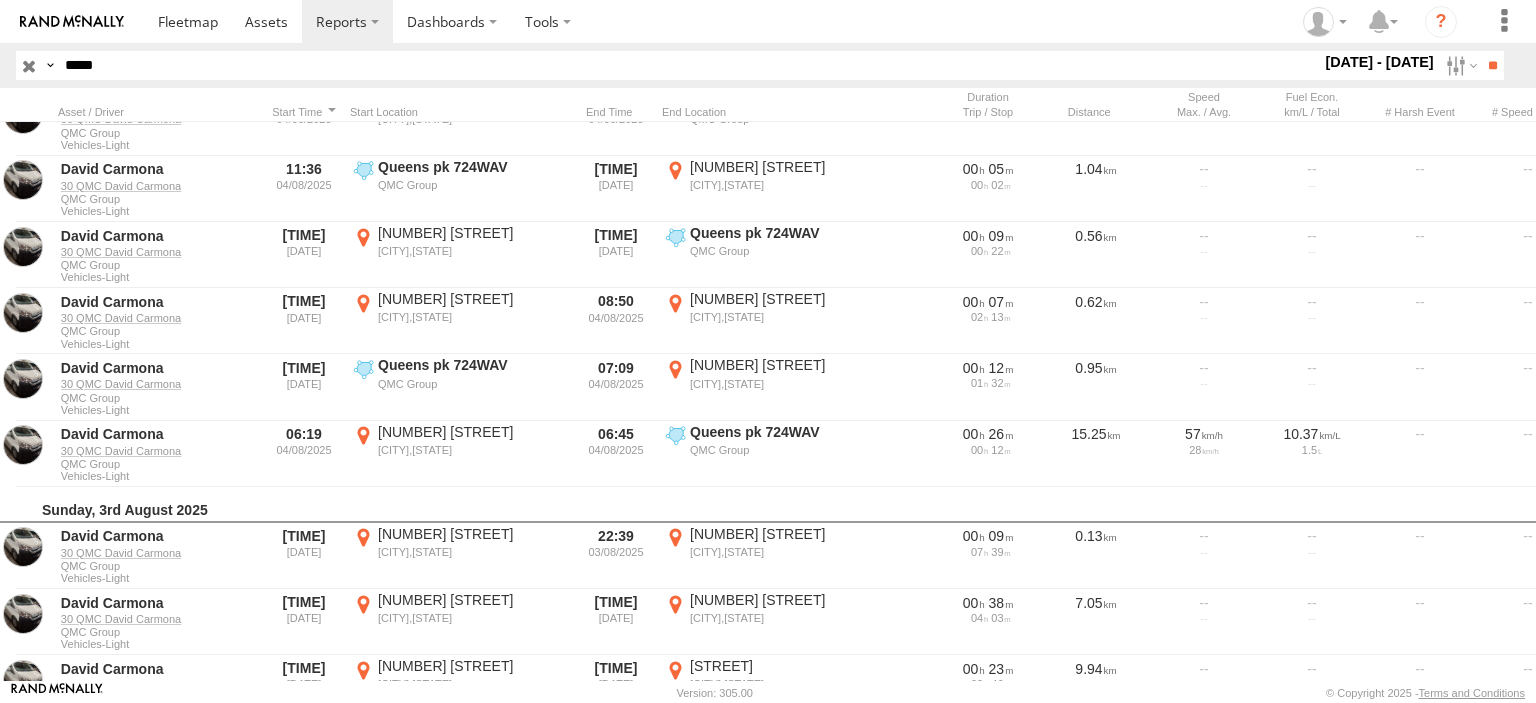scroll, scrollTop: 0, scrollLeft: 0, axis: both 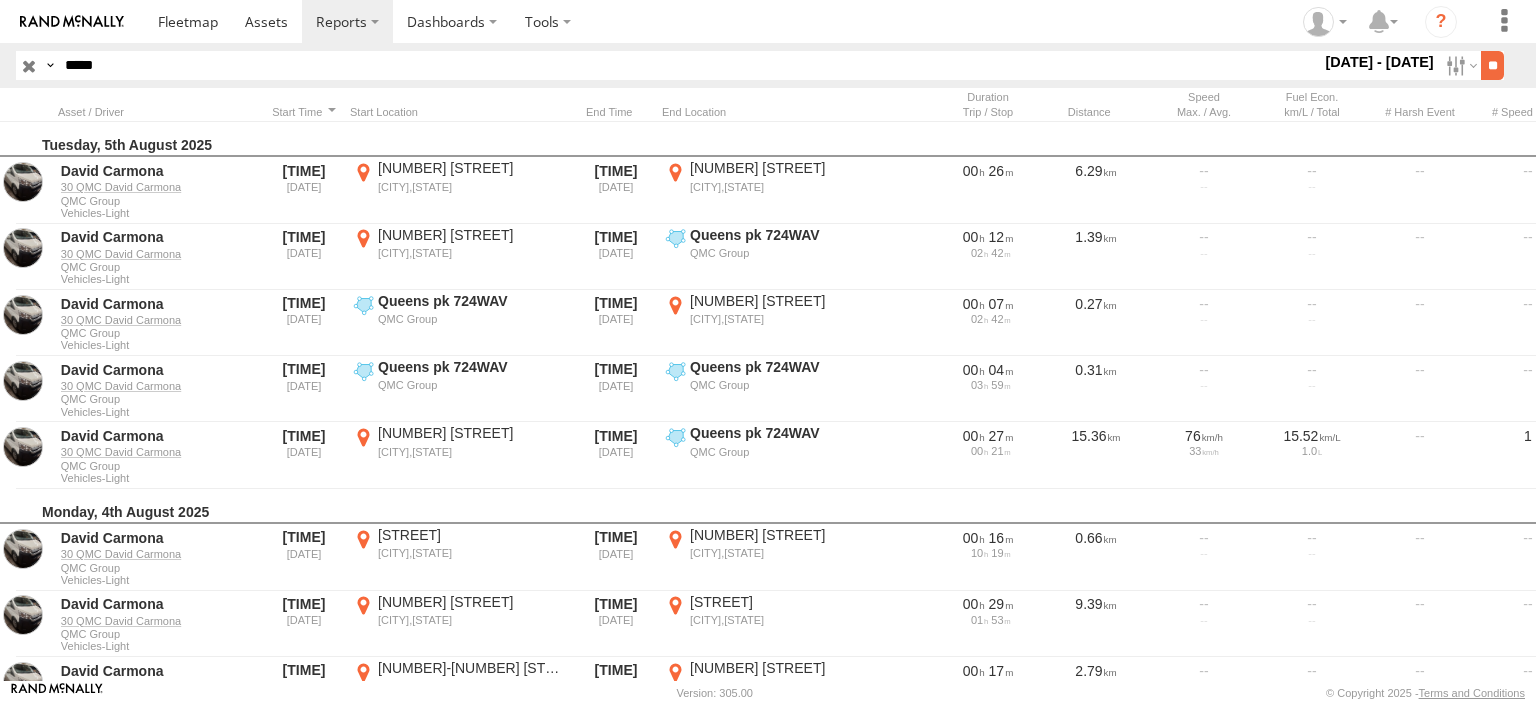 type on "*****" 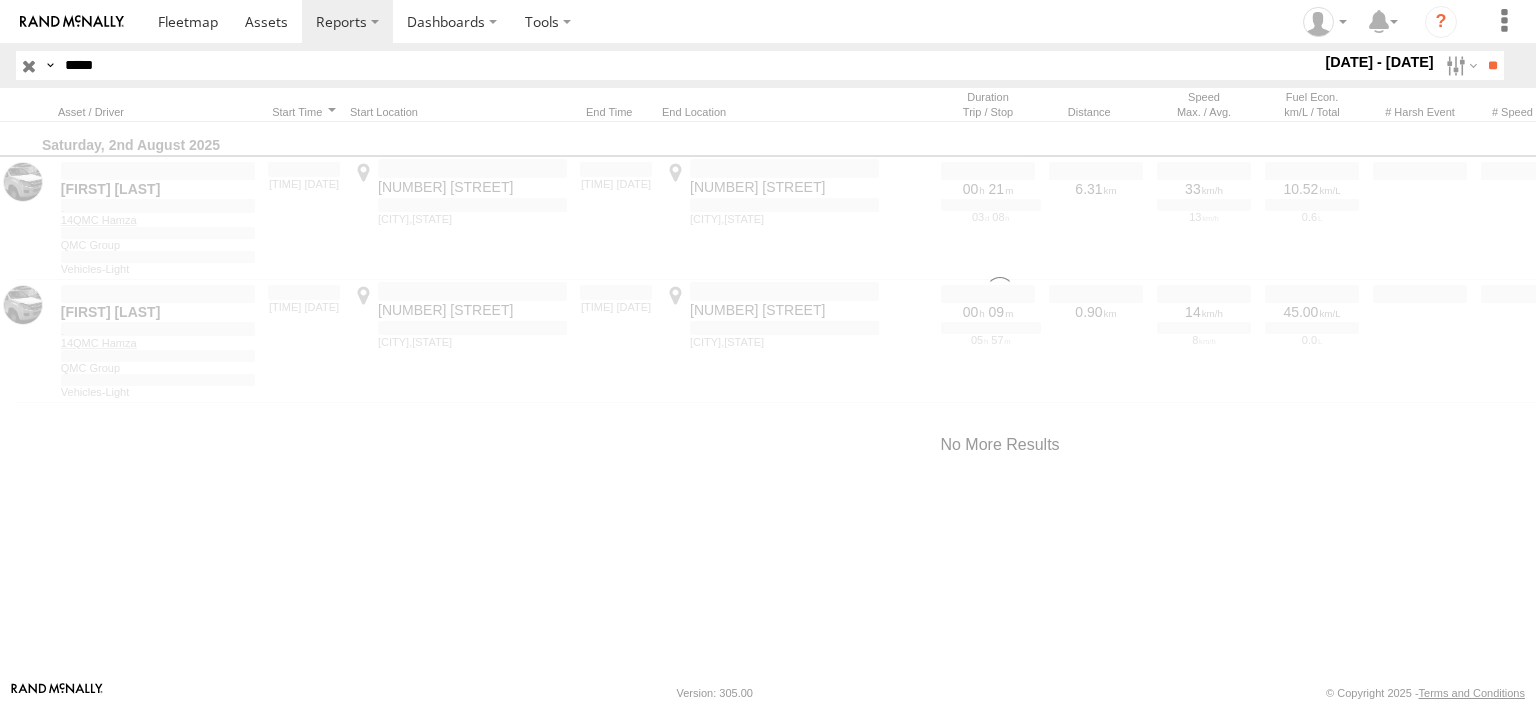 click on "Close" at bounding box center (0, 0) 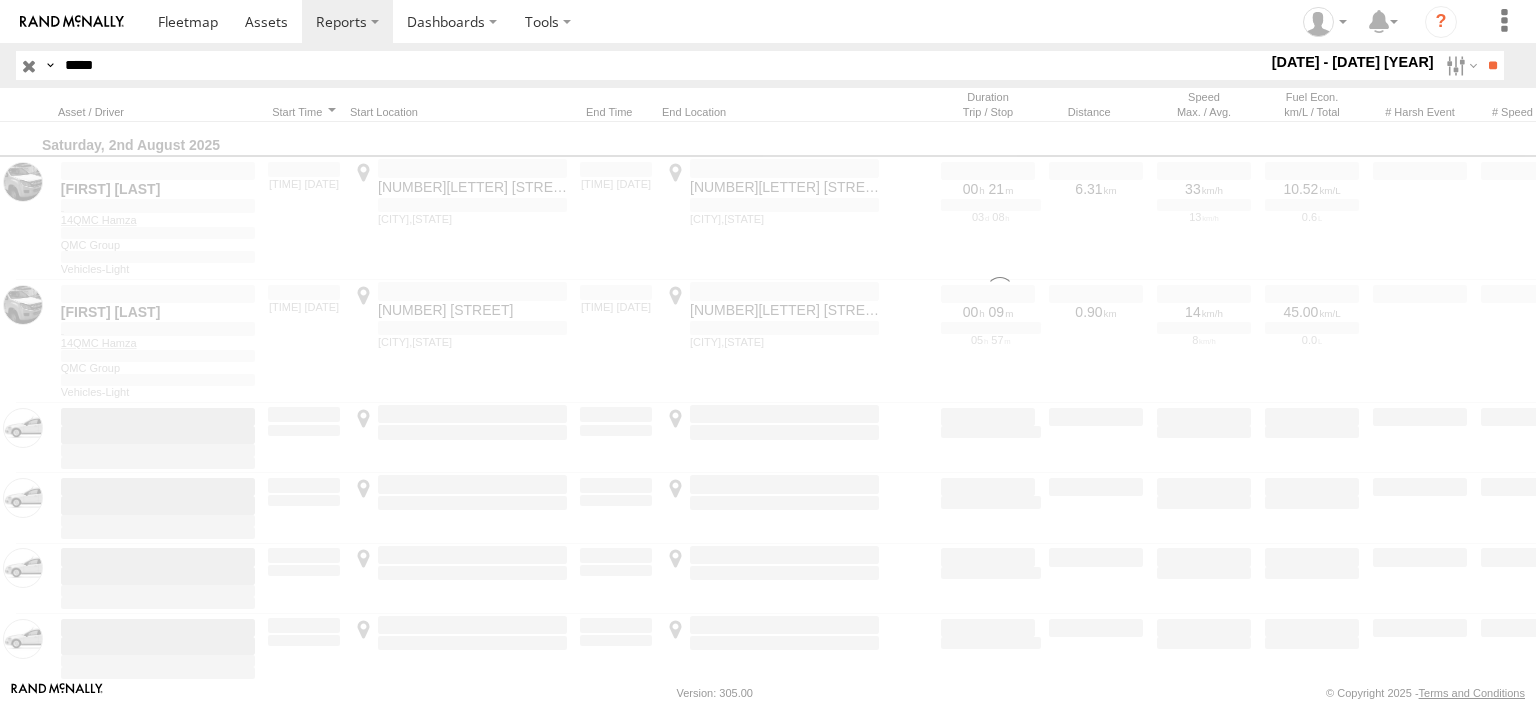 scroll, scrollTop: 0, scrollLeft: 0, axis: both 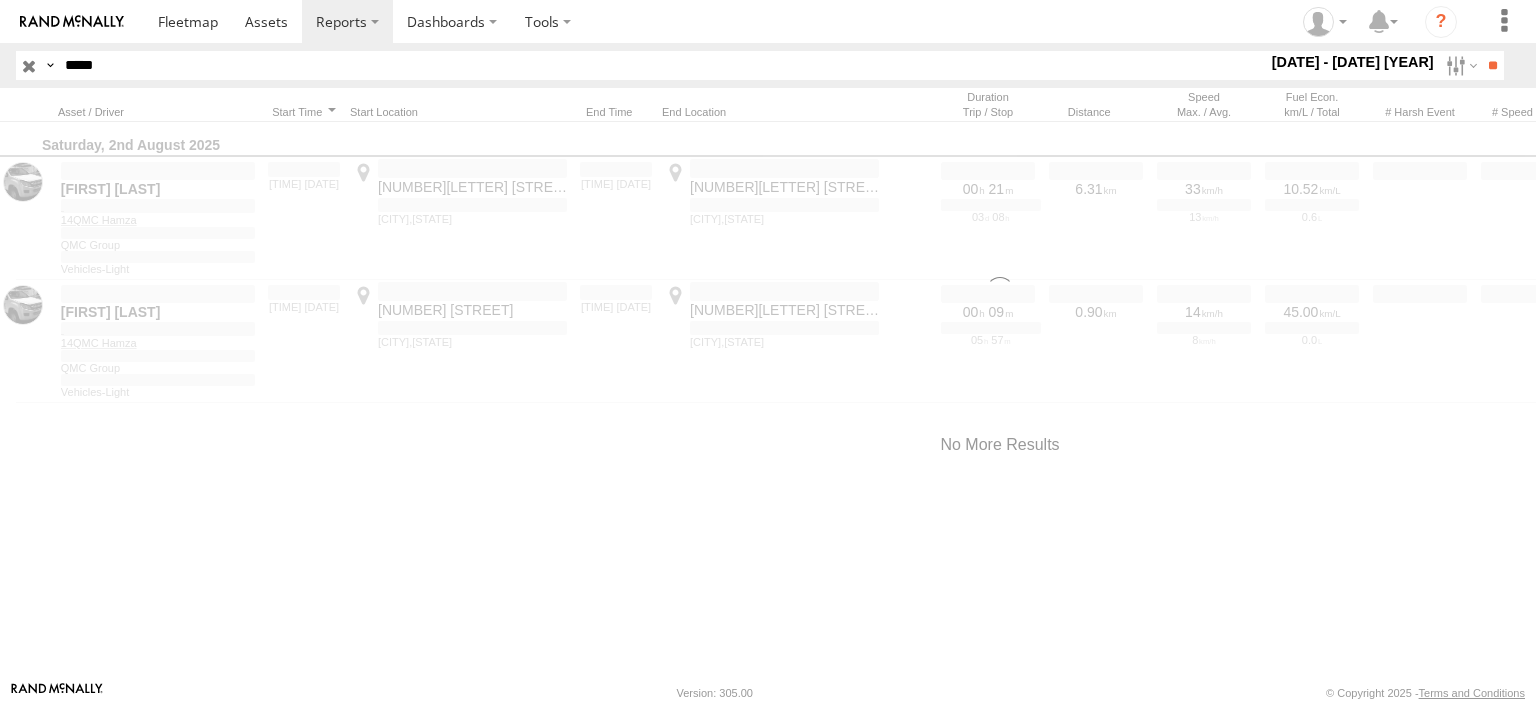 click on "Close" at bounding box center (0, 0) 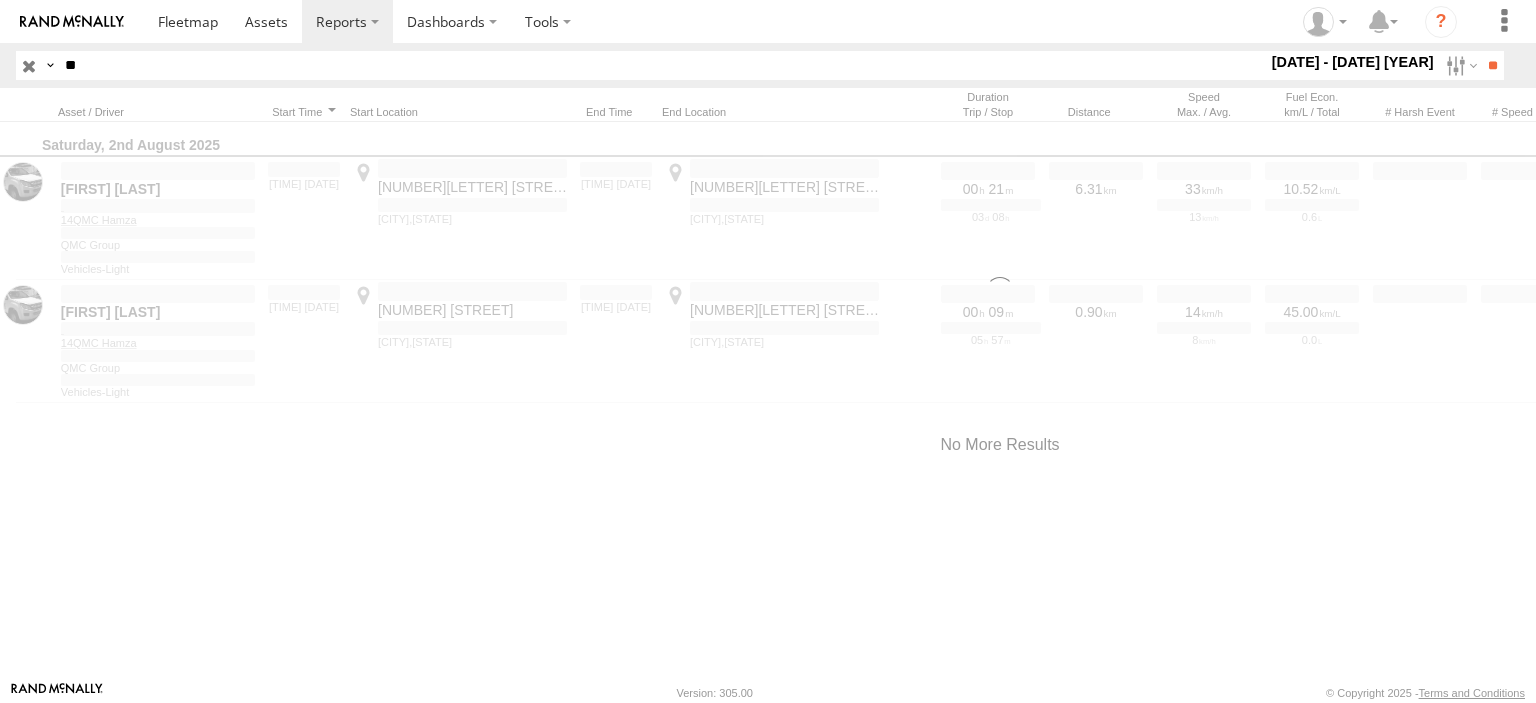 type on "*" 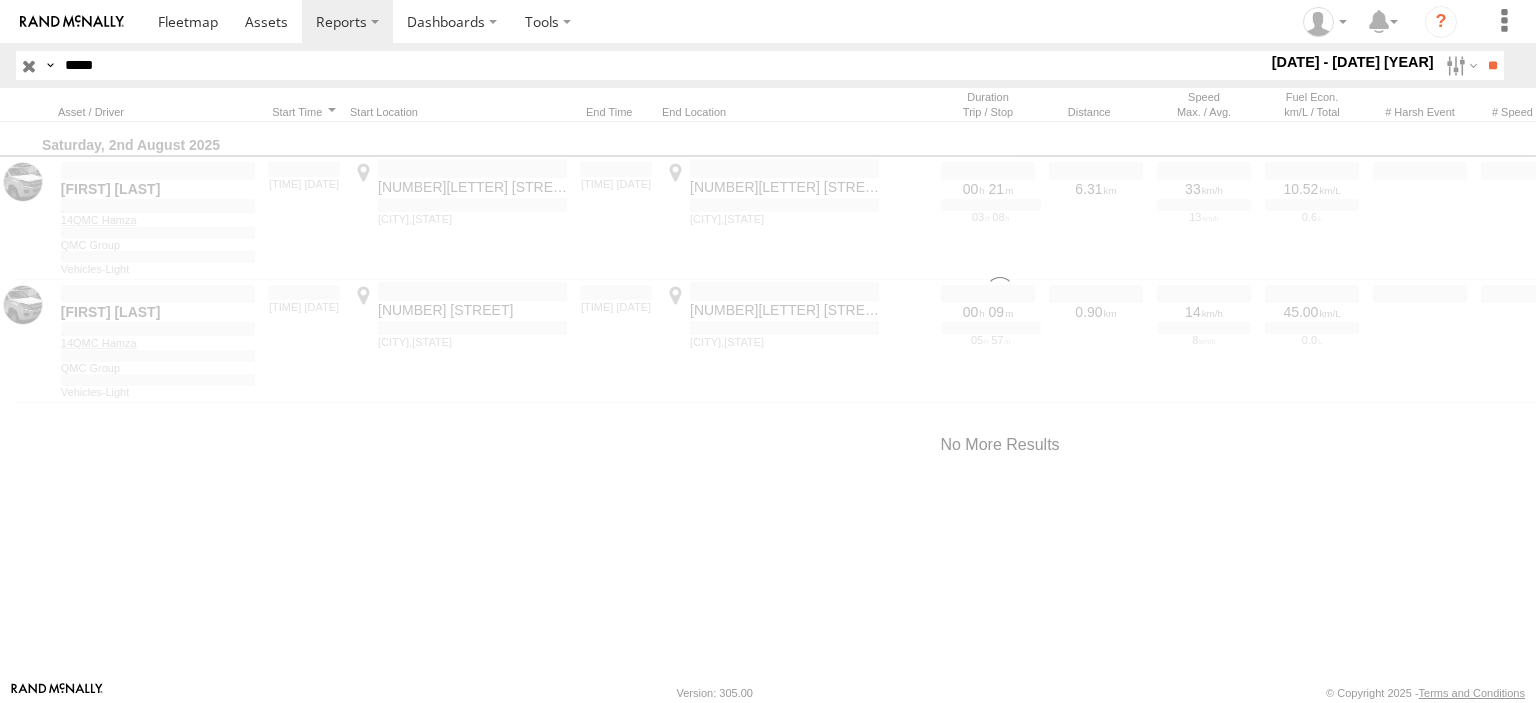 click on "**" at bounding box center (1492, 65) 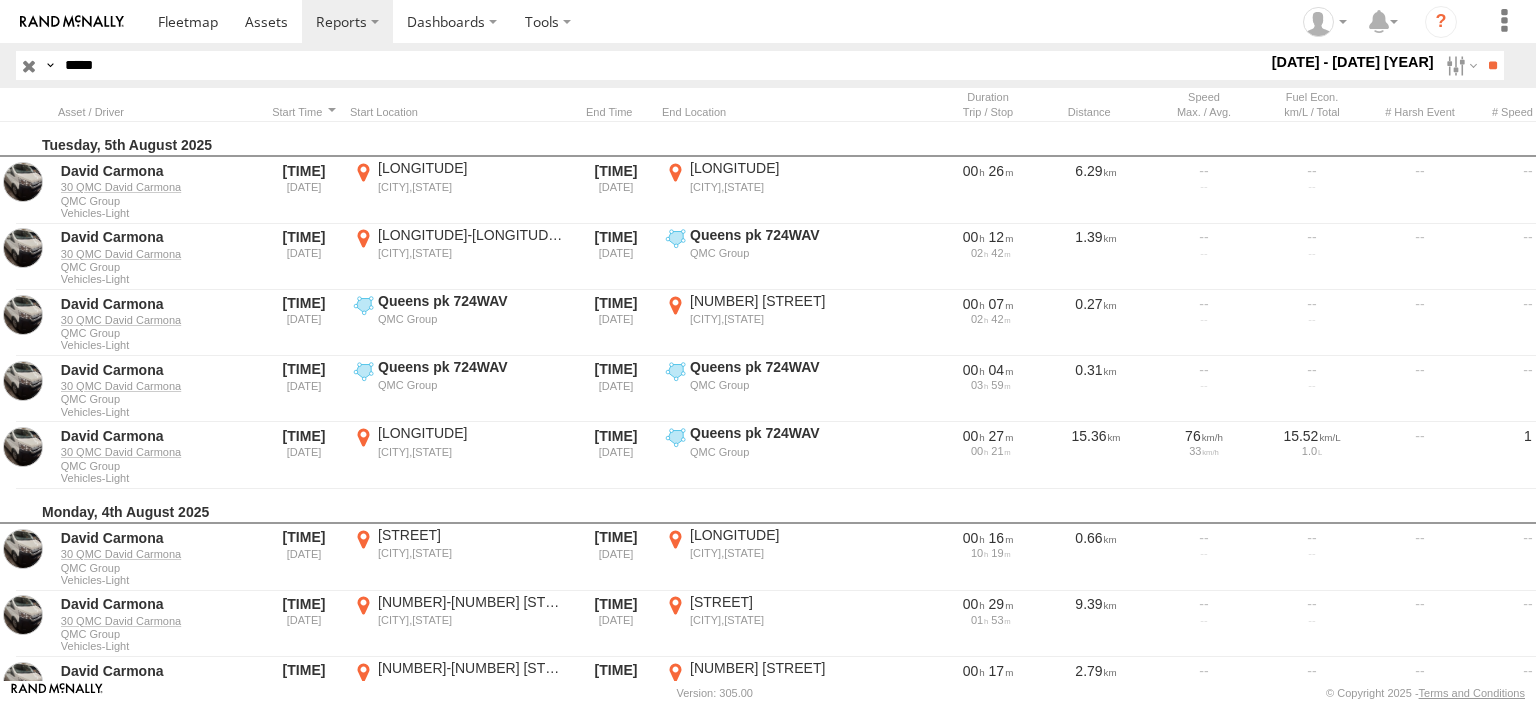 click on "*****" at bounding box center (662, 65) 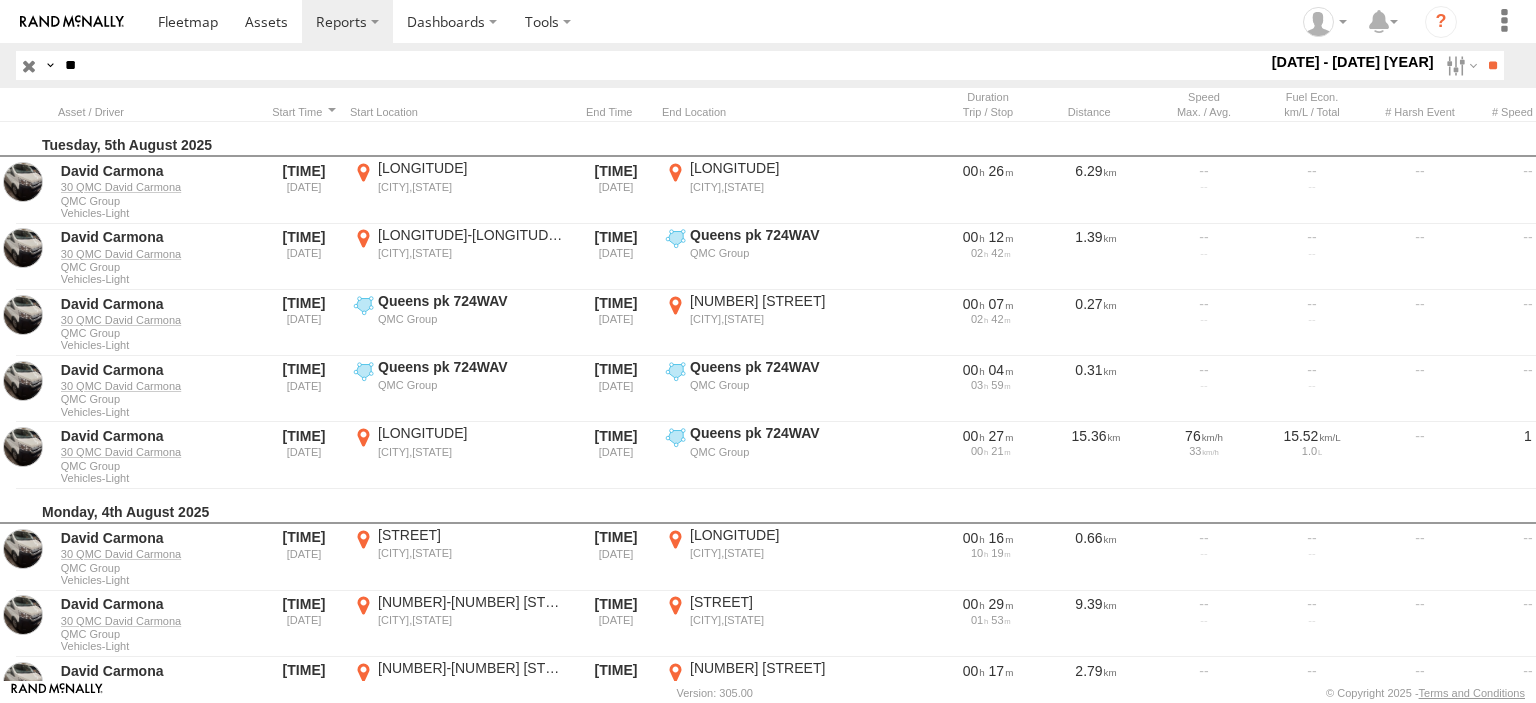 type on "*" 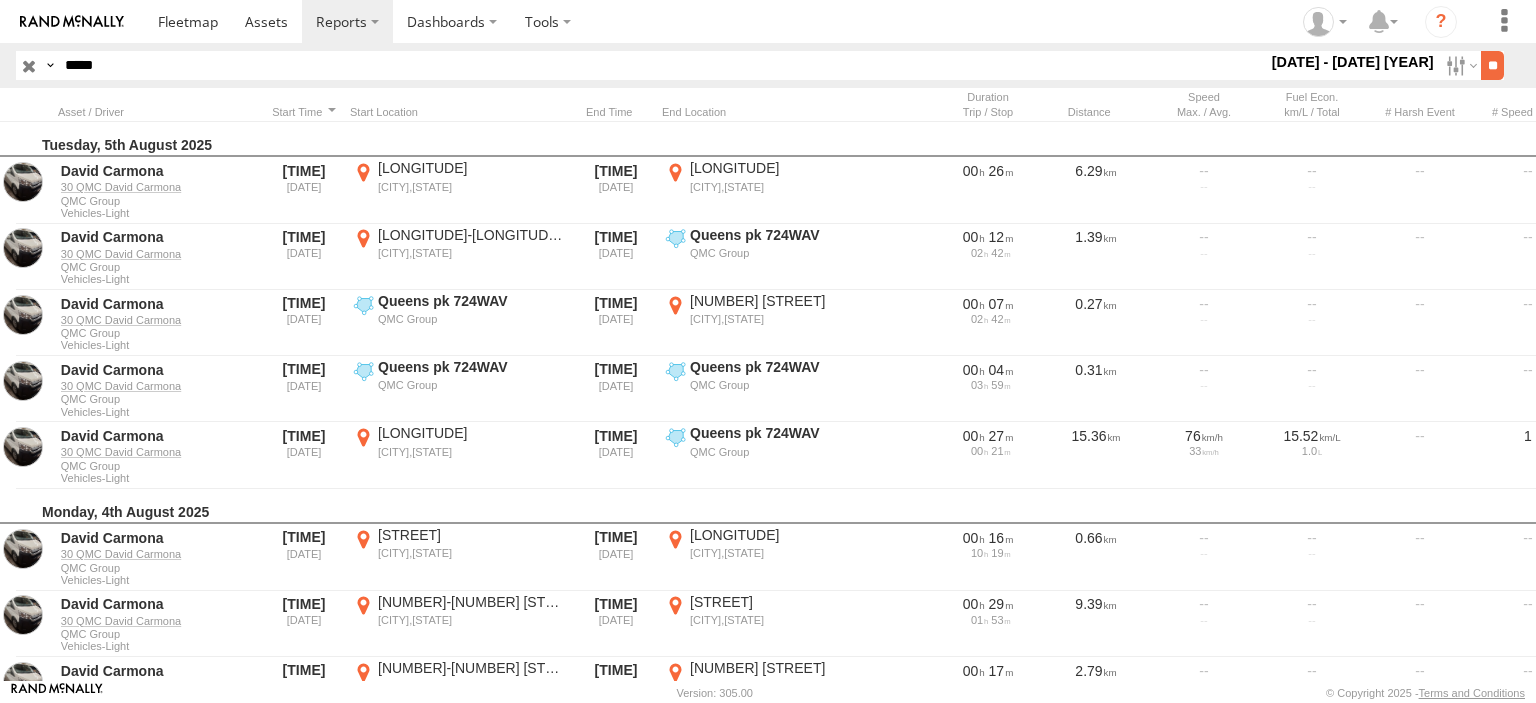 click on "**" at bounding box center (1492, 65) 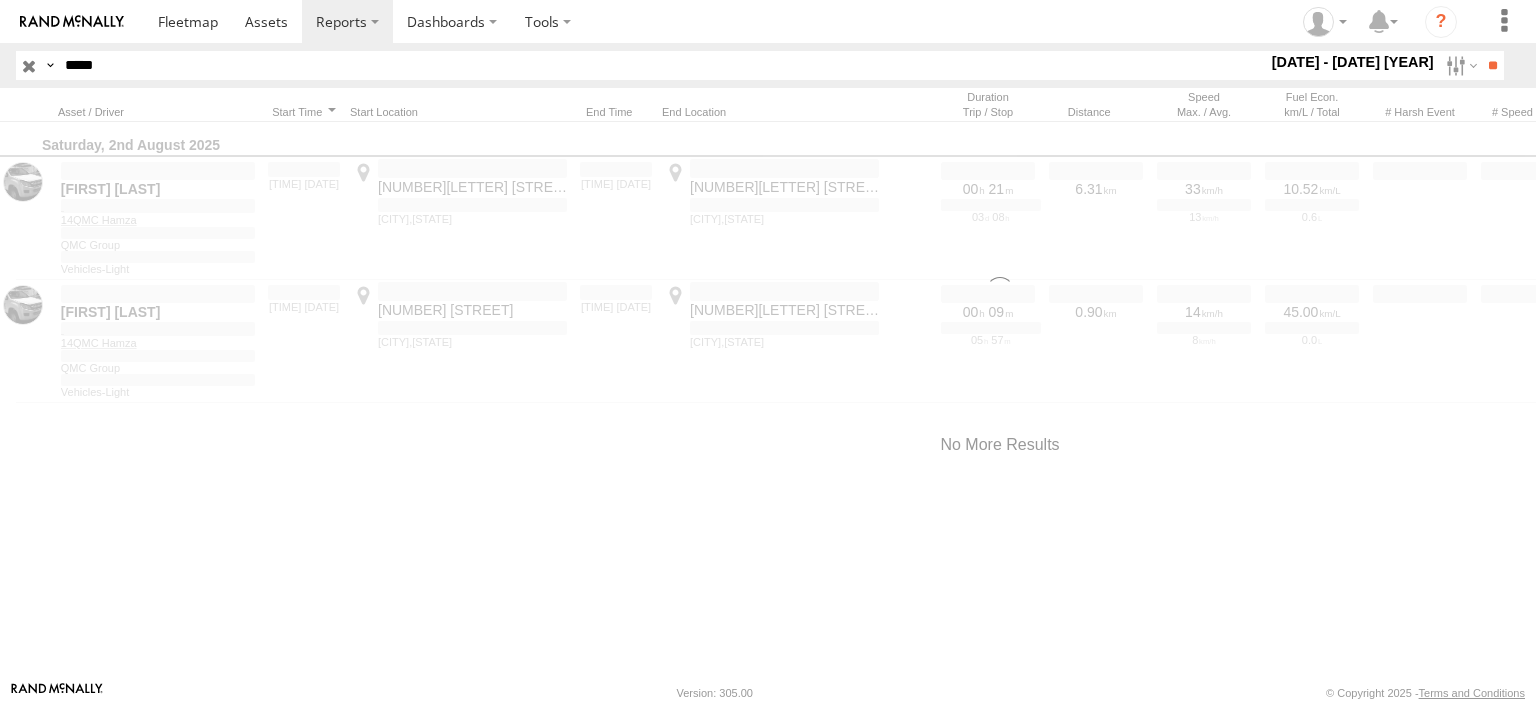 click at bounding box center (0, 0) 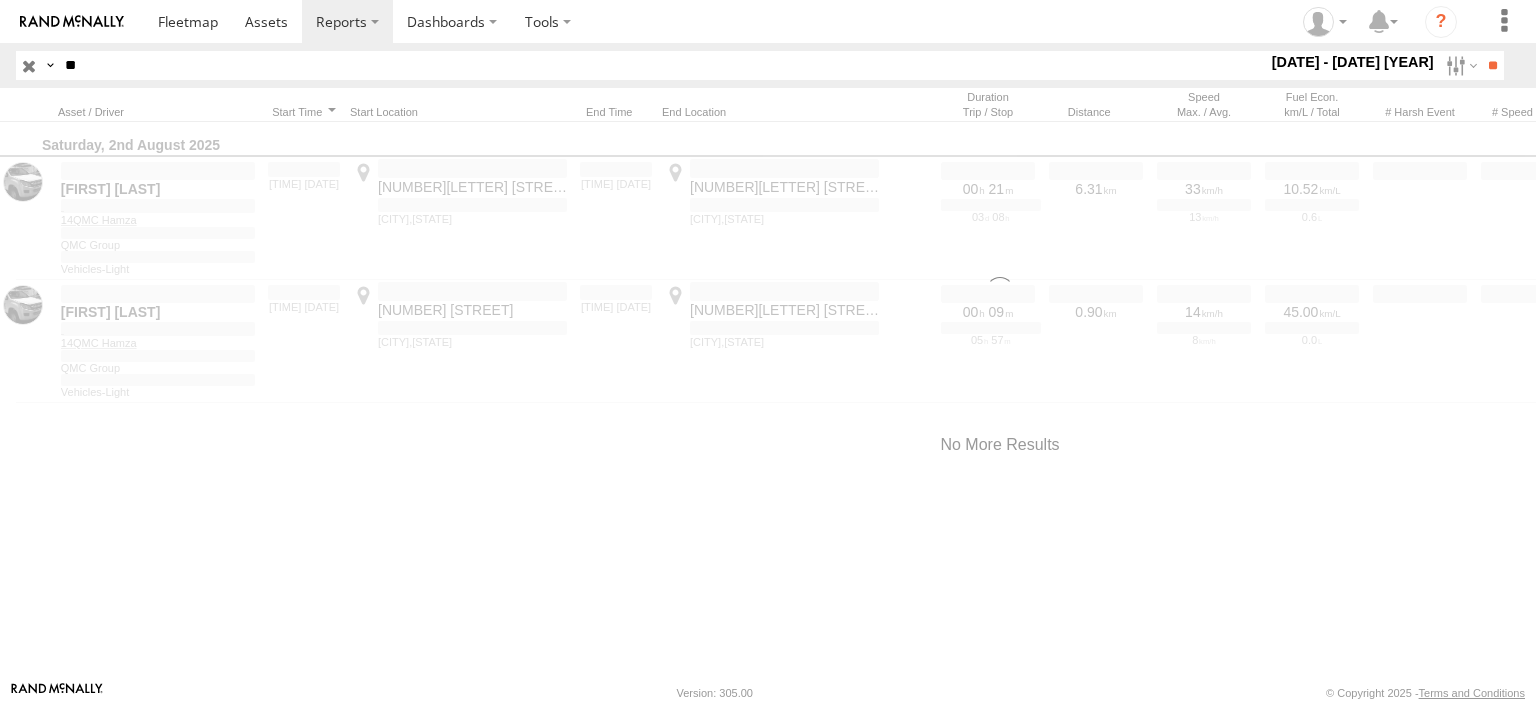 type on "*" 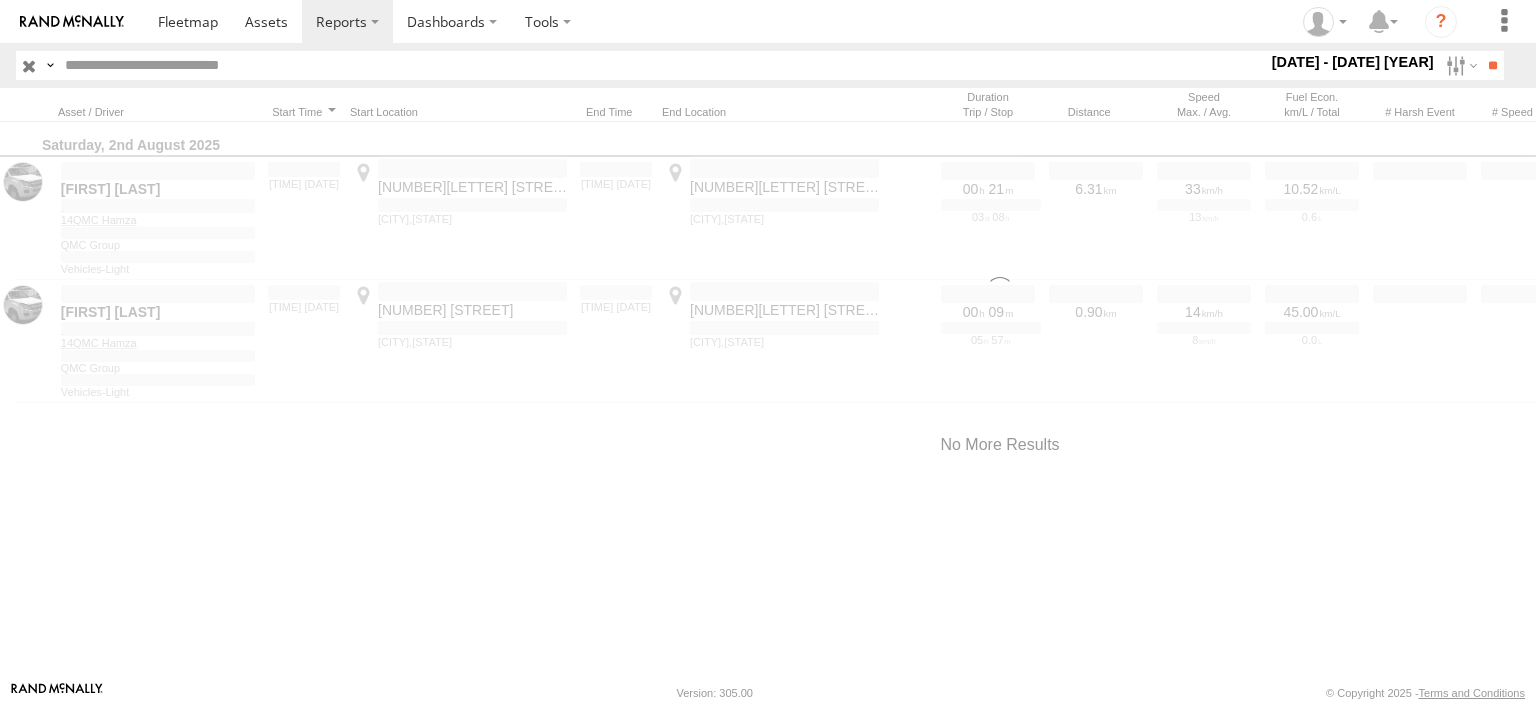 click at bounding box center [662, 65] 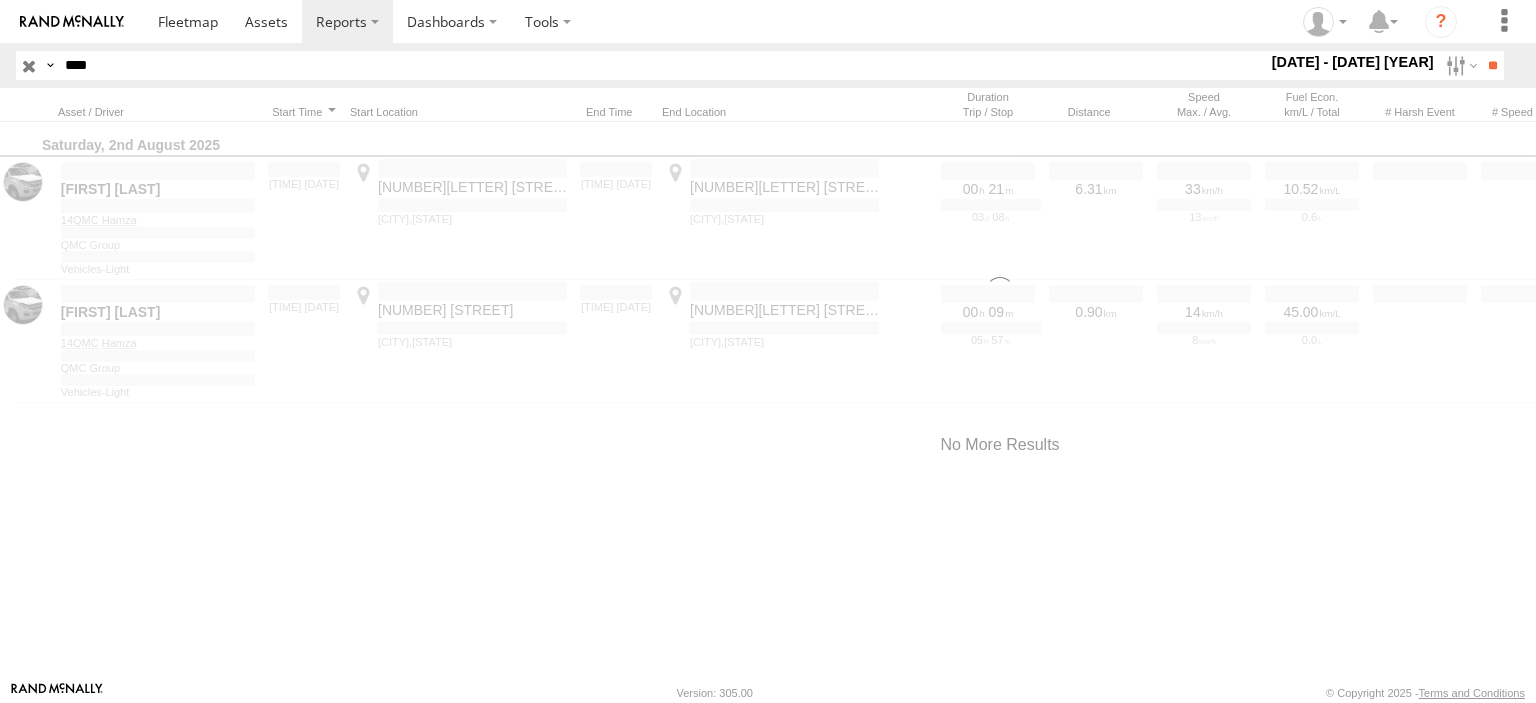 click on "**" at bounding box center (1492, 65) 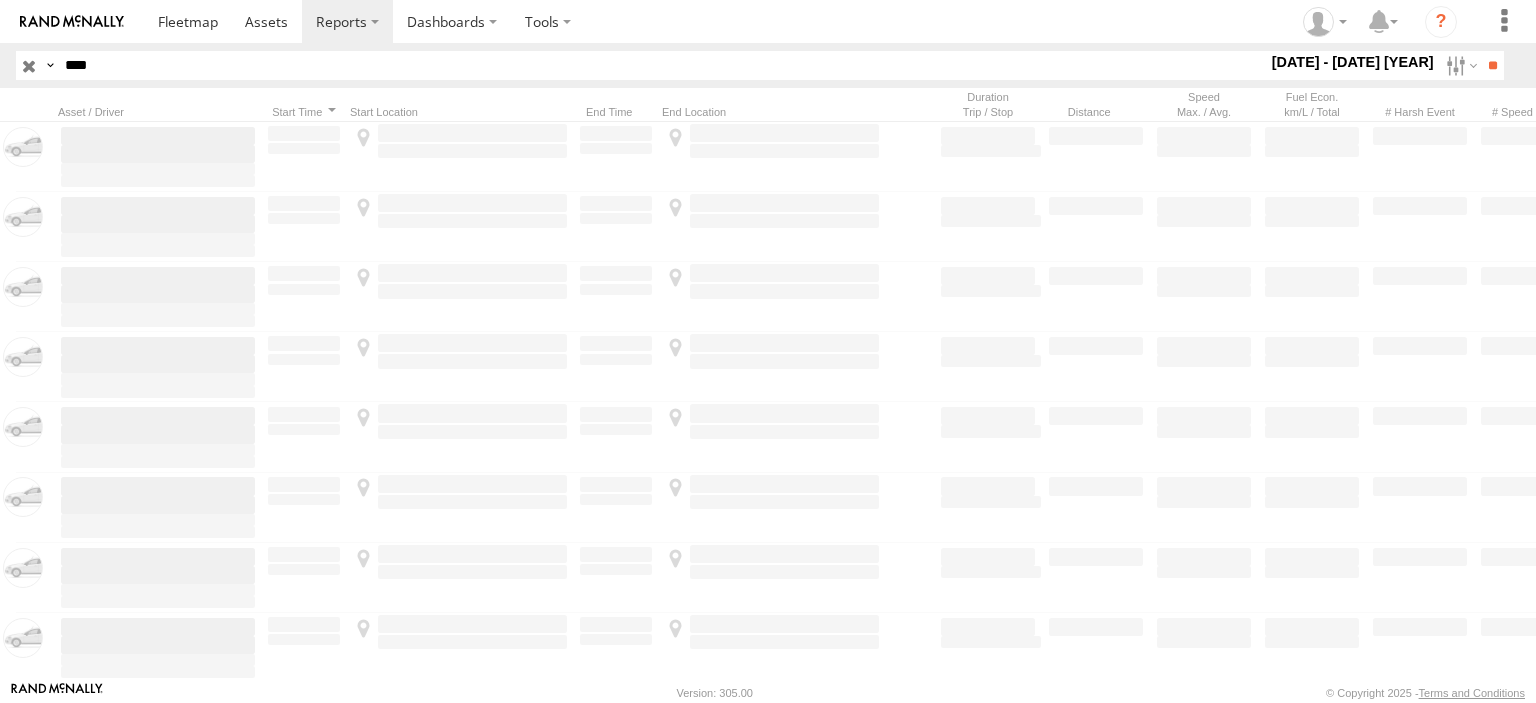 click on "****" at bounding box center [662, 65] 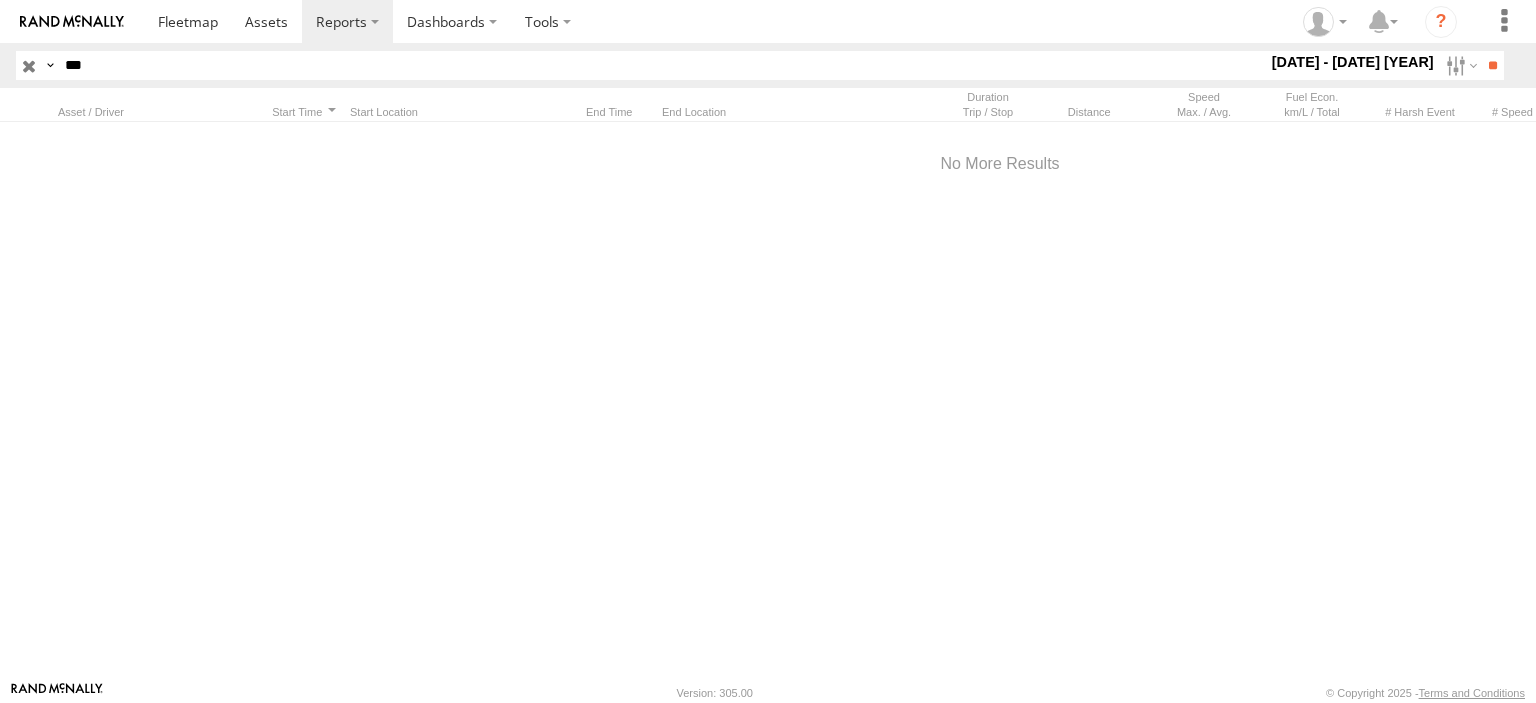 click on "**" at bounding box center [1492, 65] 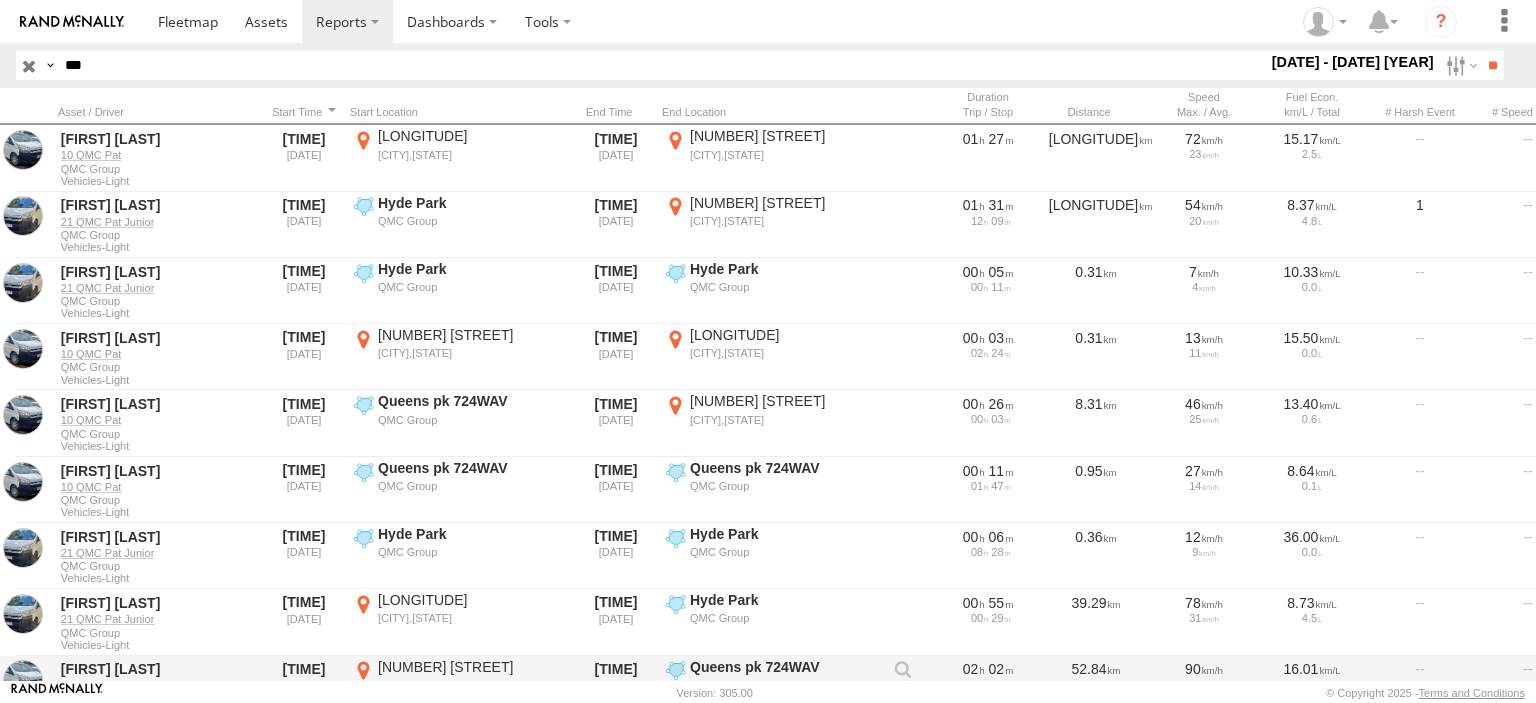 scroll, scrollTop: 0, scrollLeft: 0, axis: both 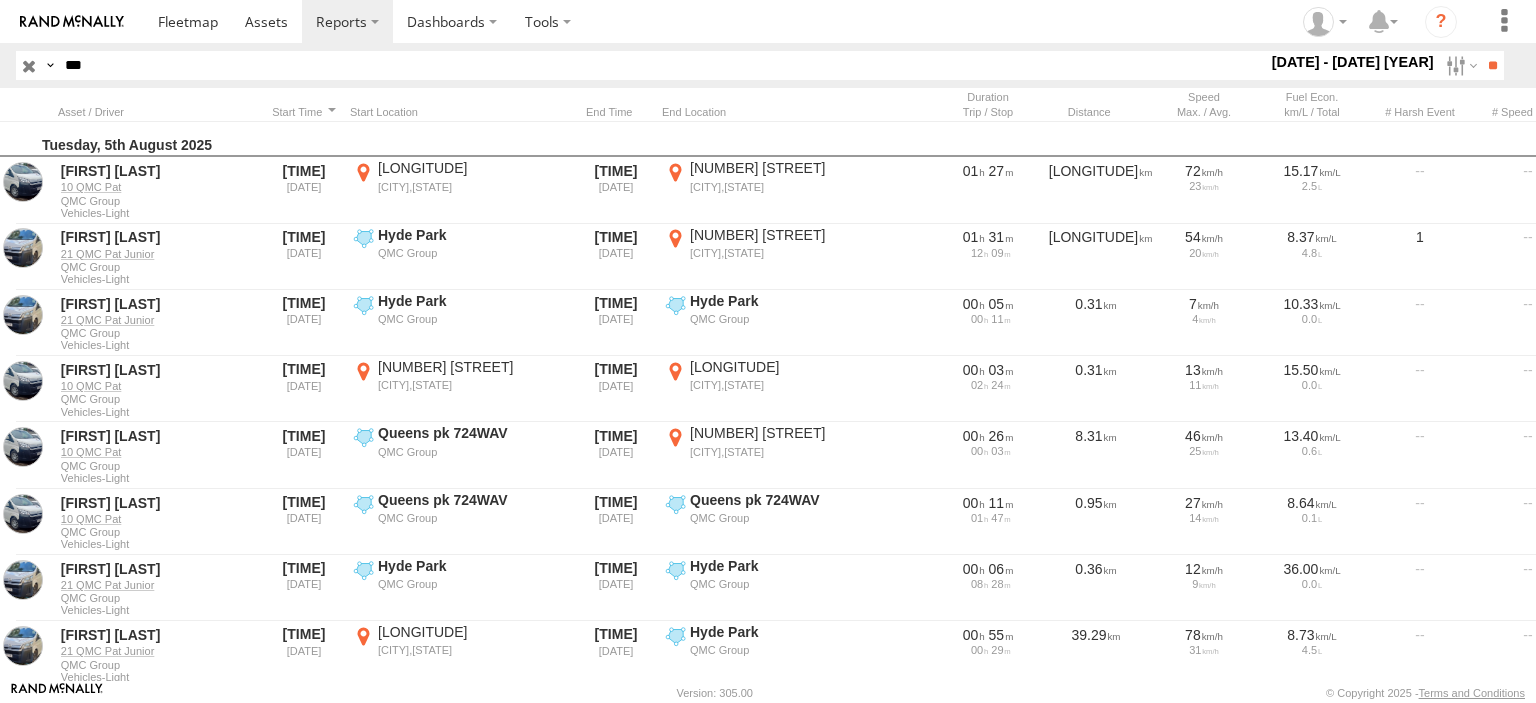 click on "***" at bounding box center (662, 65) 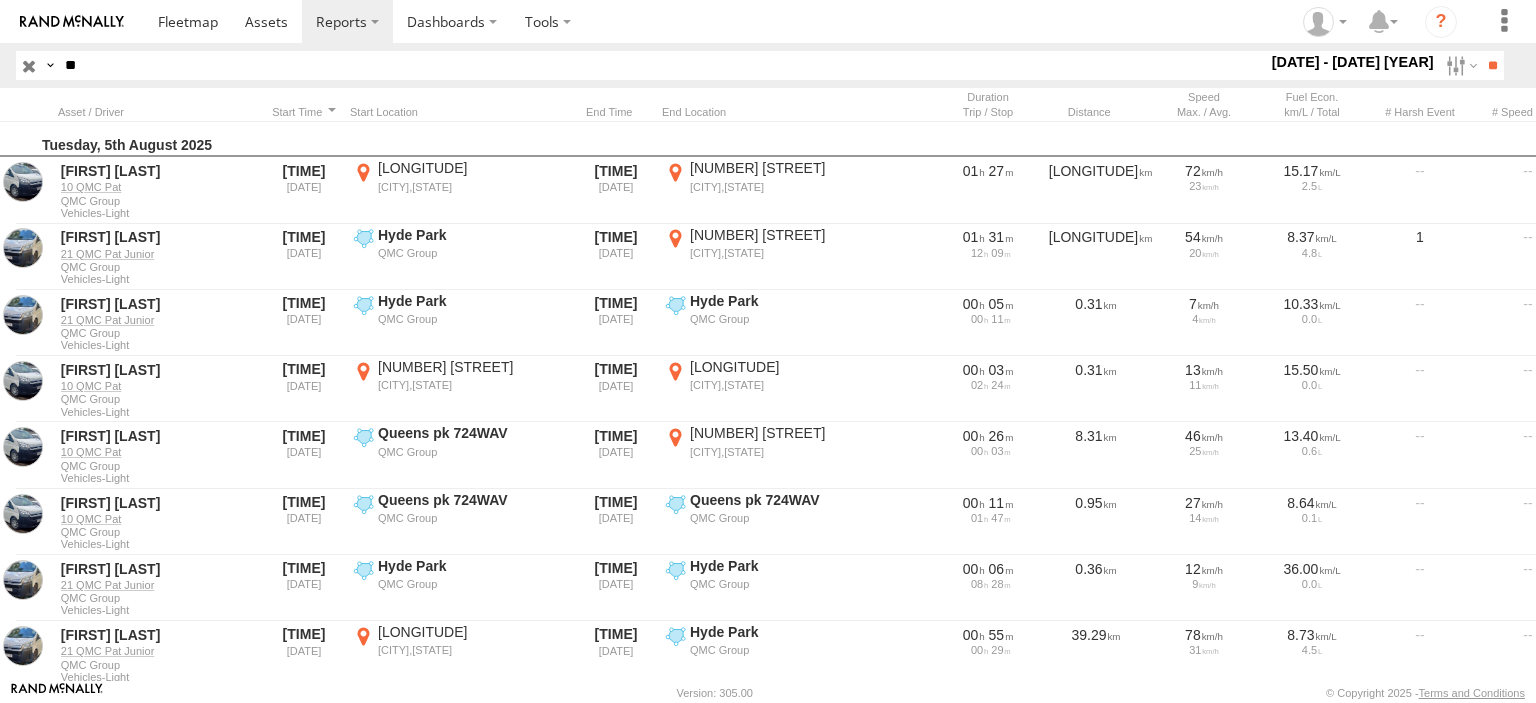type on "*" 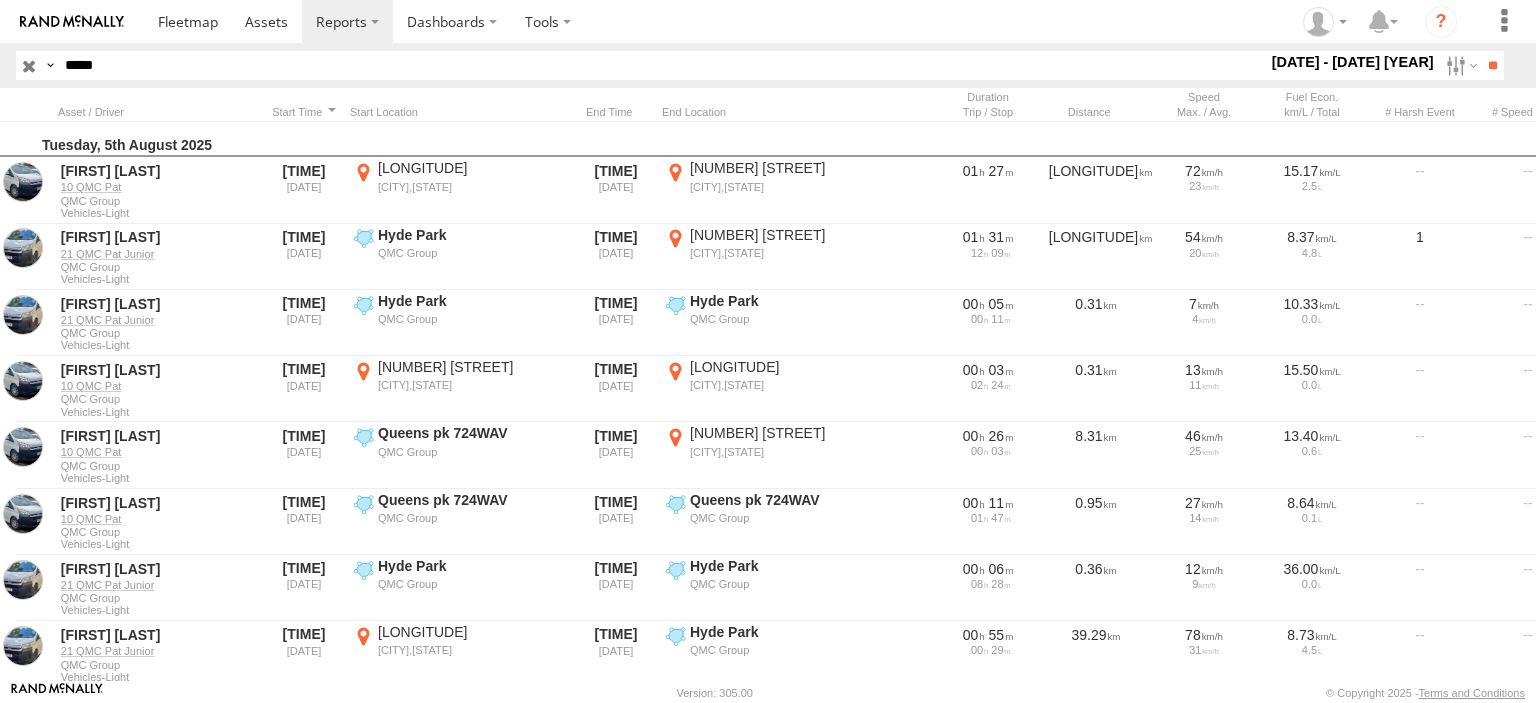 type on "*****" 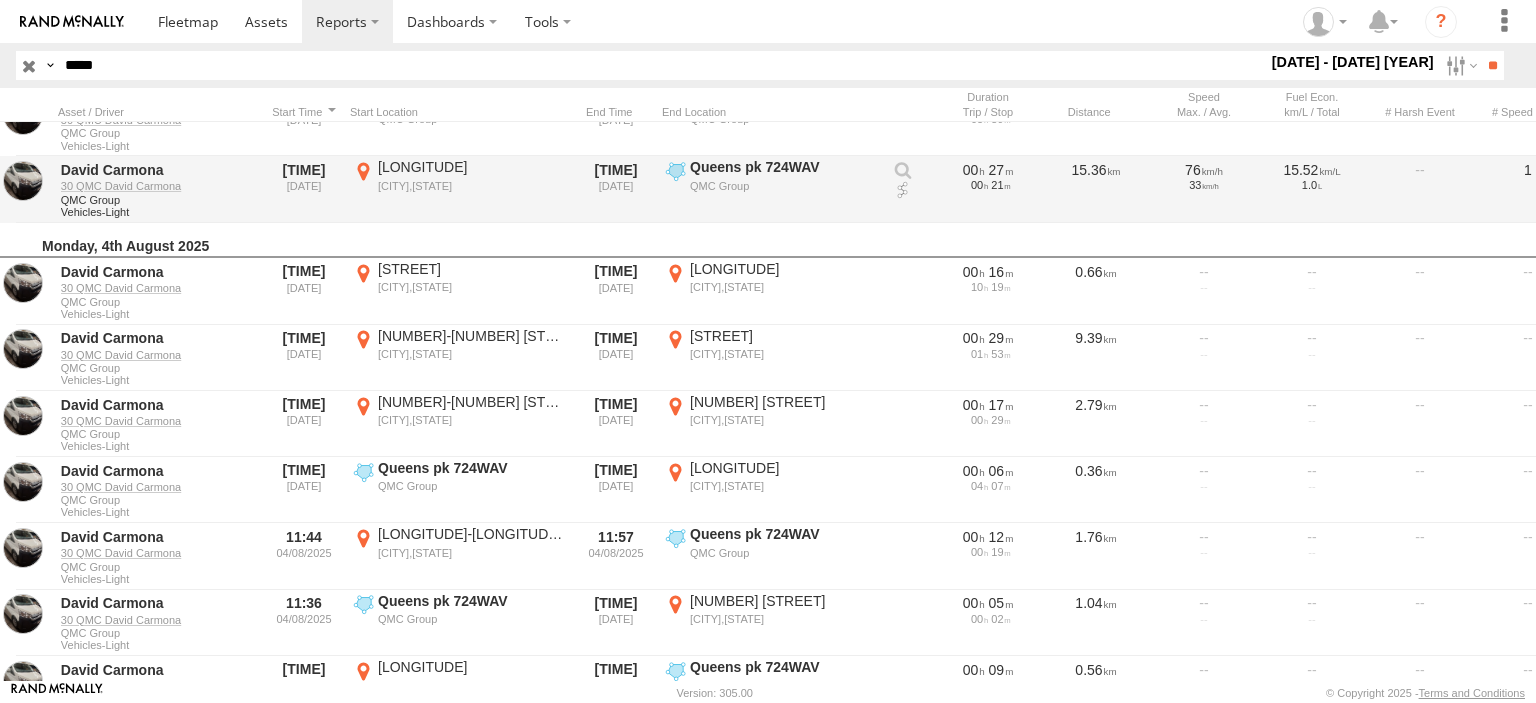 scroll, scrollTop: 300, scrollLeft: 0, axis: vertical 